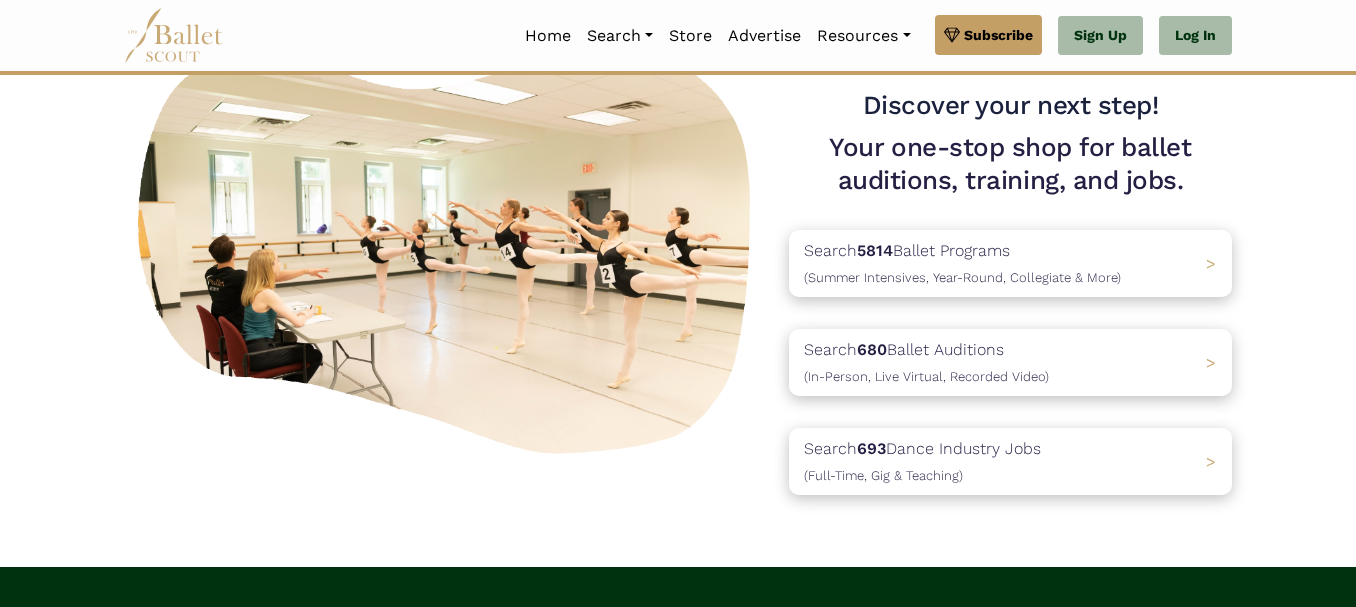 scroll, scrollTop: 0, scrollLeft: 0, axis: both 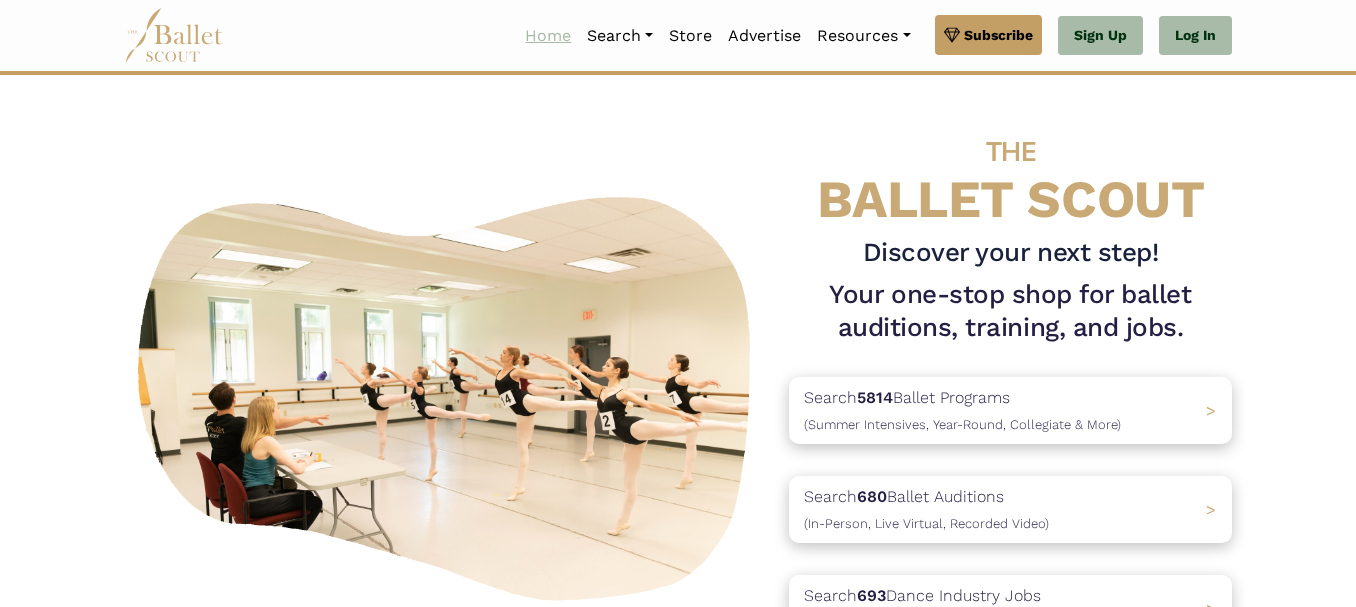 click on "Home" at bounding box center (548, 36) 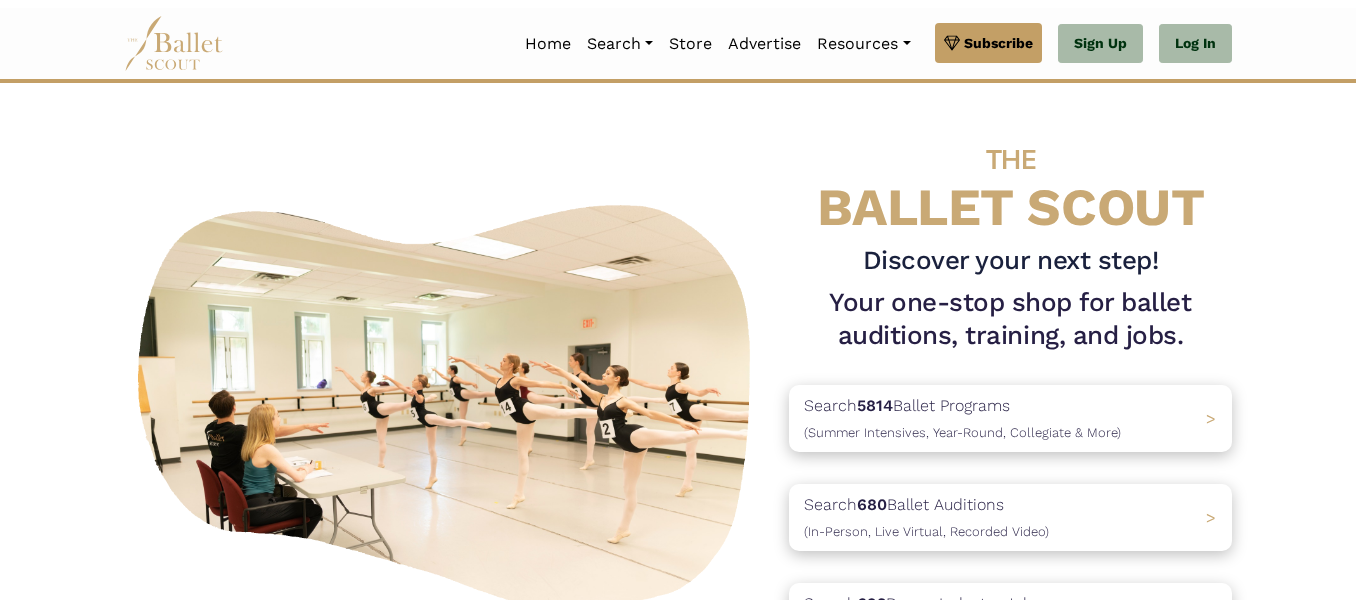 scroll, scrollTop: 0, scrollLeft: 0, axis: both 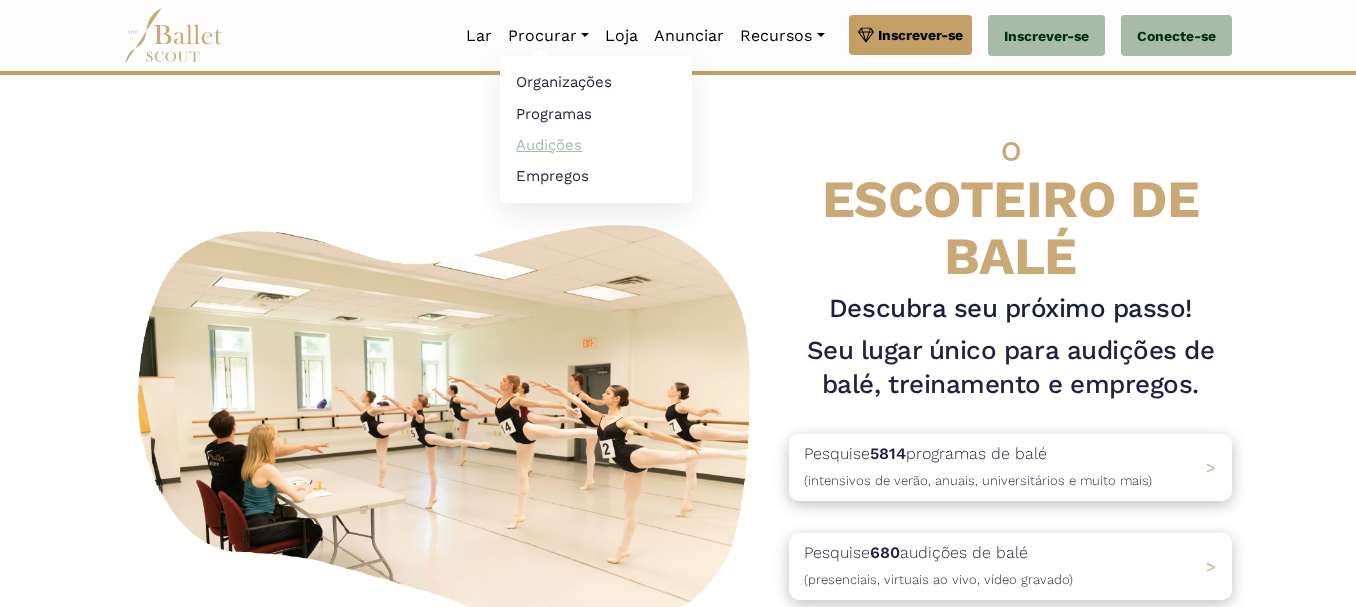 click on "Audições" at bounding box center [549, 145] 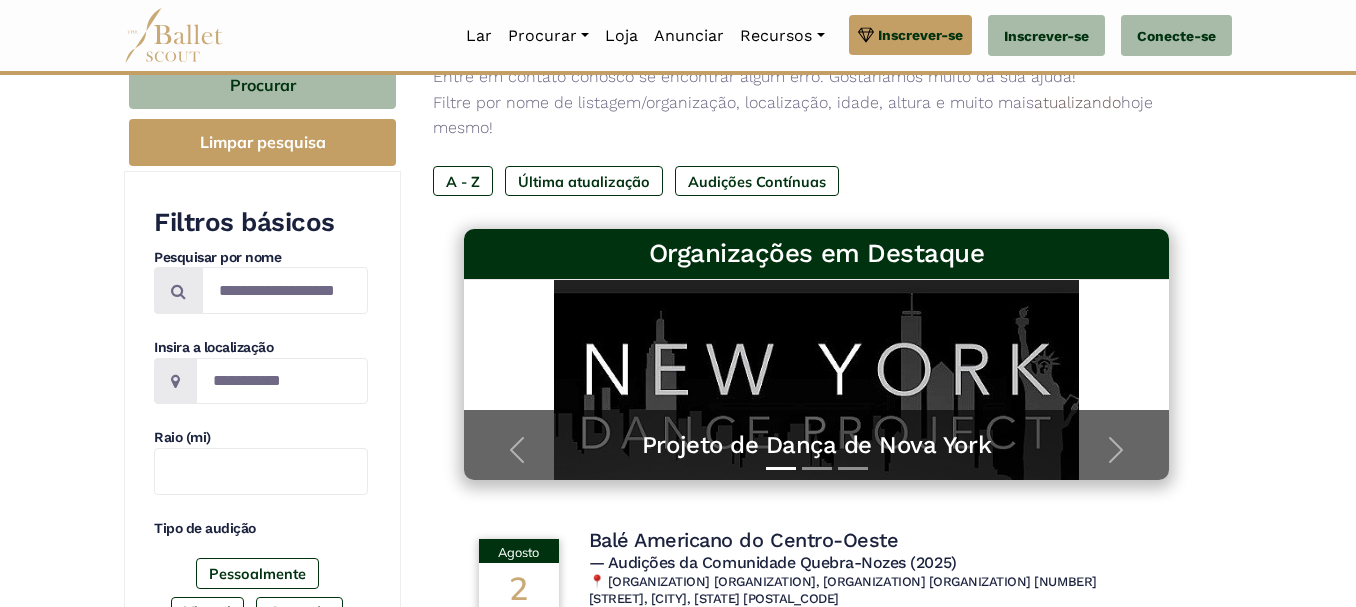 scroll, scrollTop: 300, scrollLeft: 0, axis: vertical 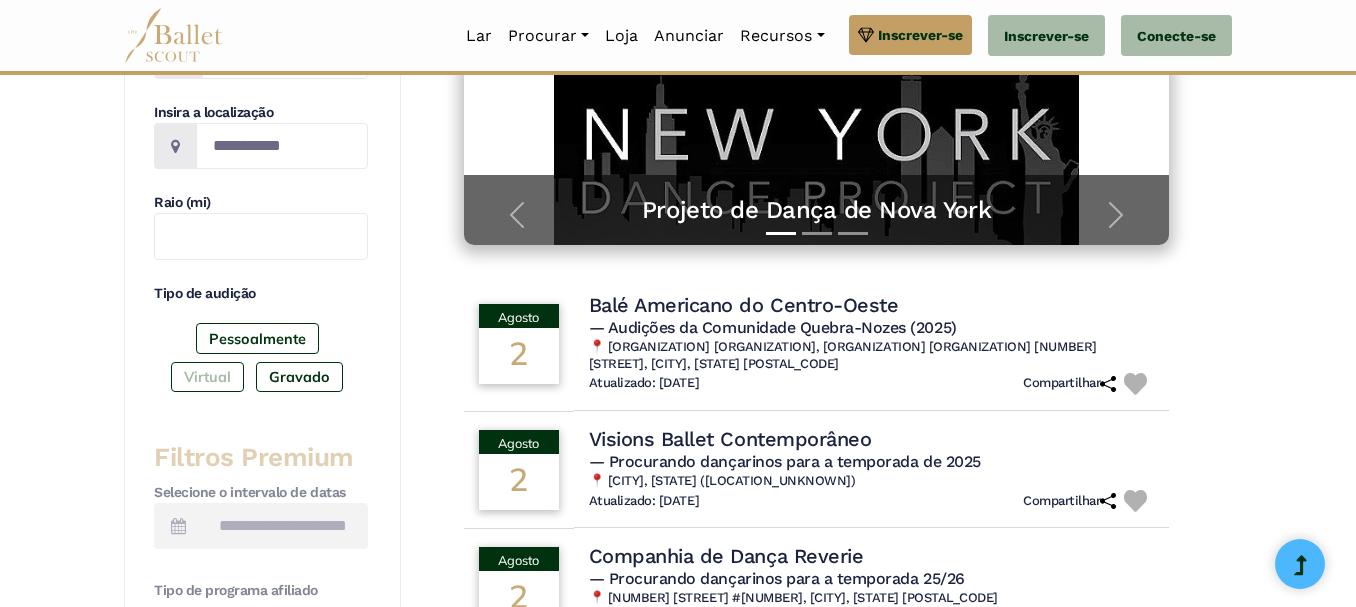 click on "Virtual" at bounding box center (207, 377) 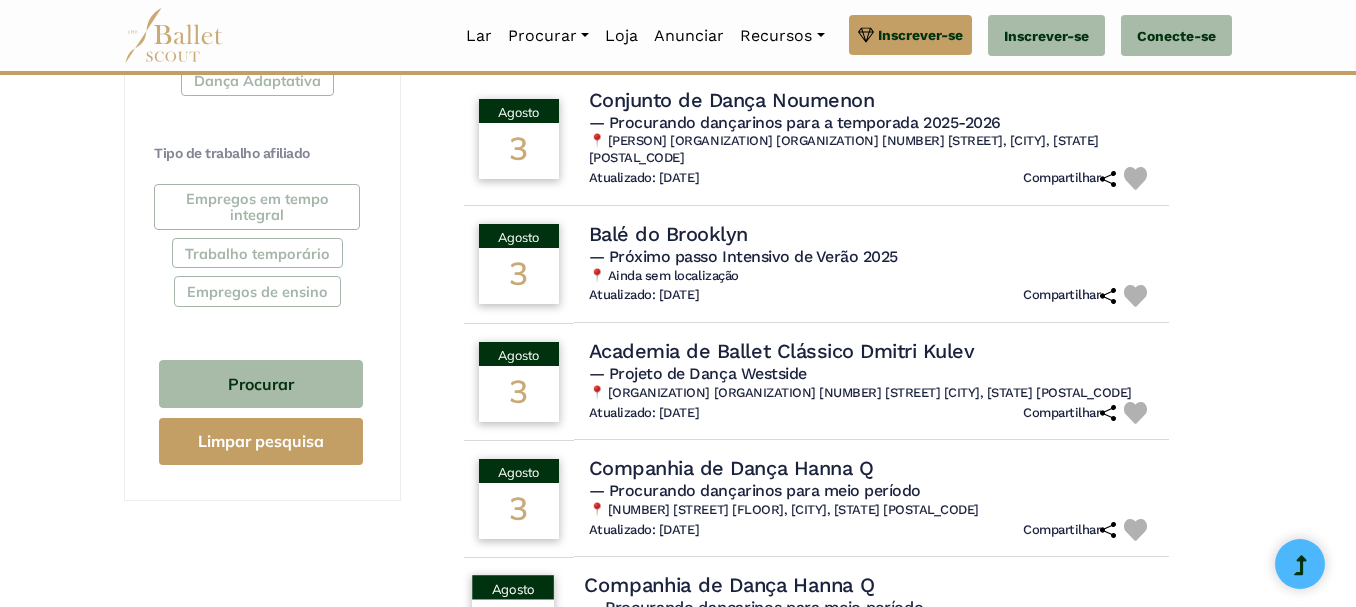 scroll, scrollTop: 1200, scrollLeft: 0, axis: vertical 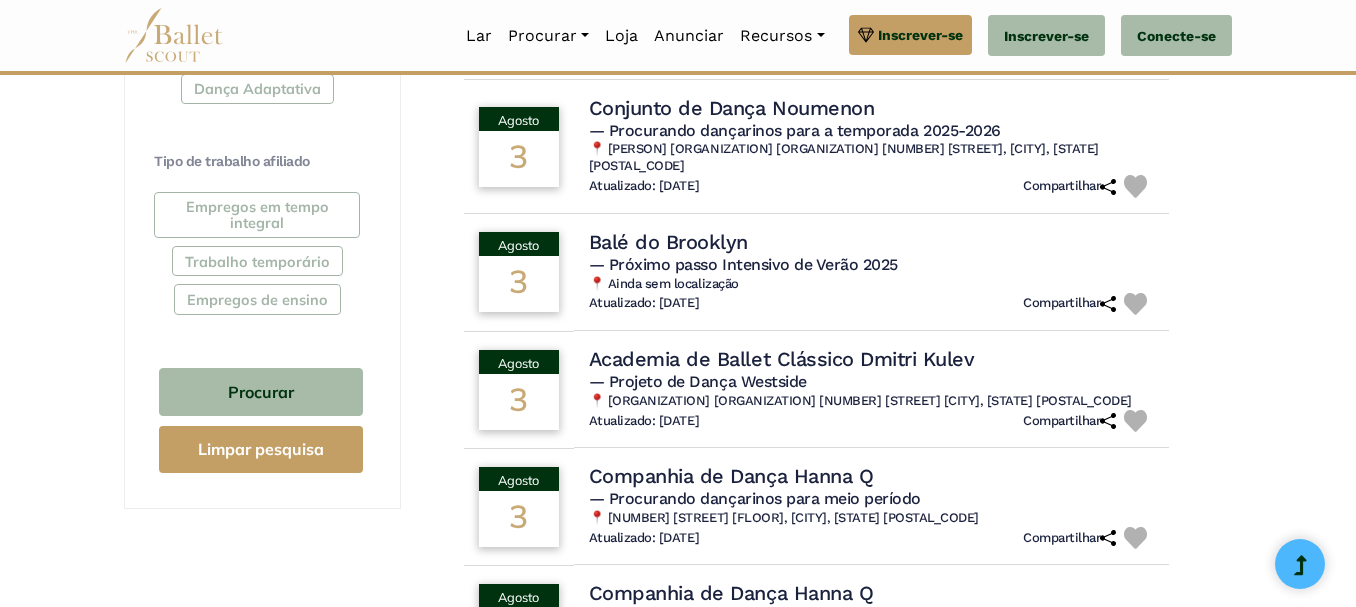 click on "Empregos em tempo integral
Trabalho temporário
Empregos de ensino" at bounding box center (261, 257) 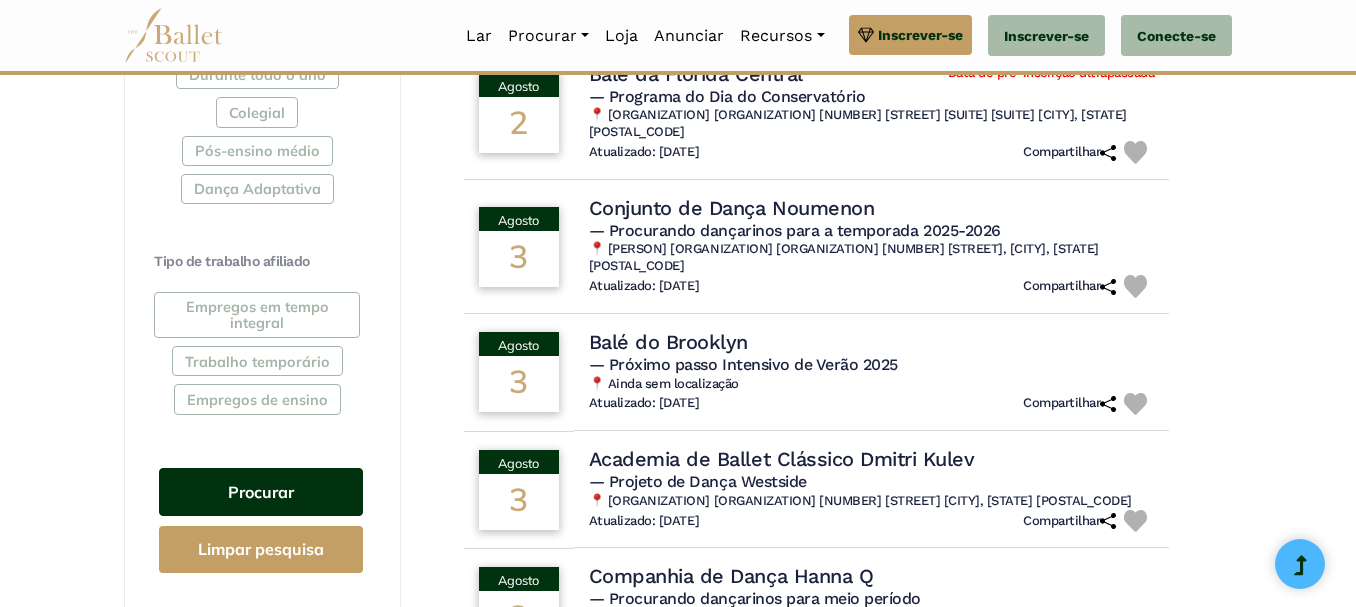 click on "Procurar" at bounding box center (261, 492) 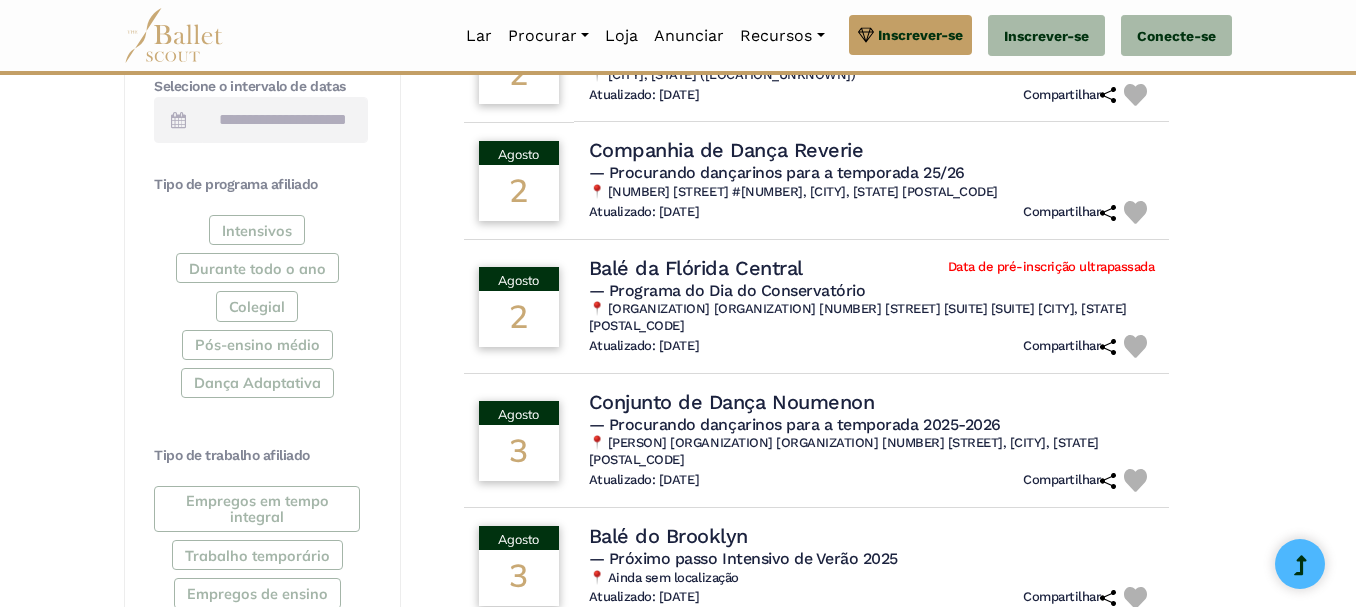 scroll, scrollTop: 900, scrollLeft: 0, axis: vertical 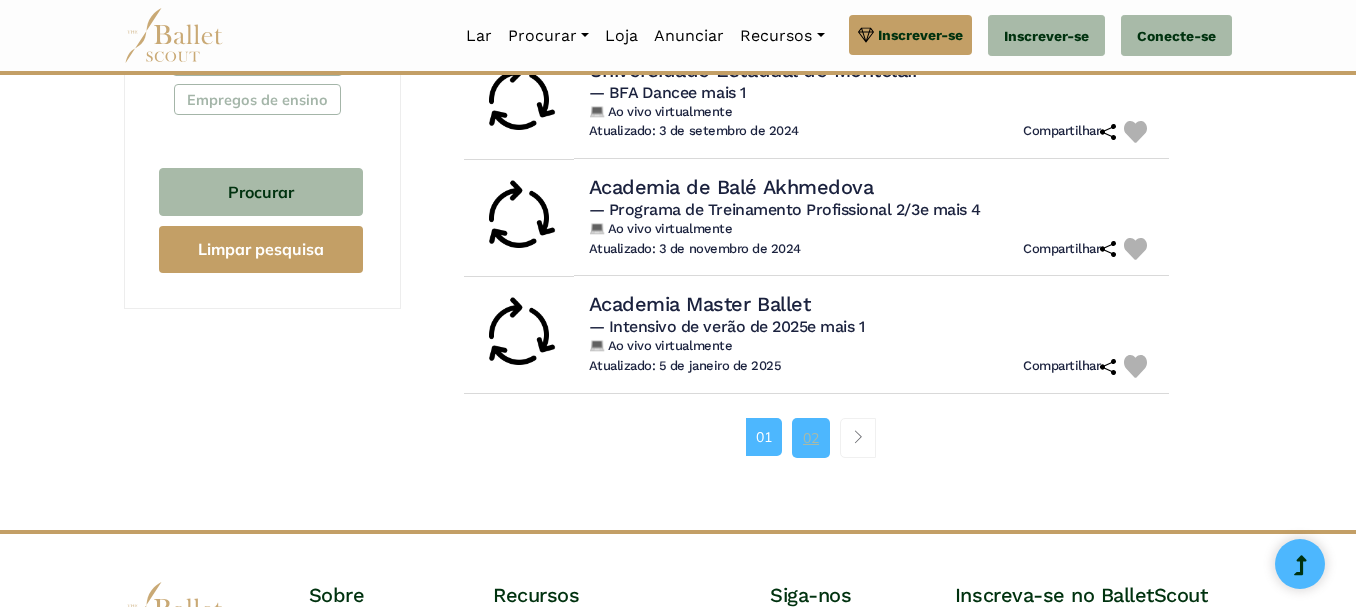 click on "02" at bounding box center (811, 438) 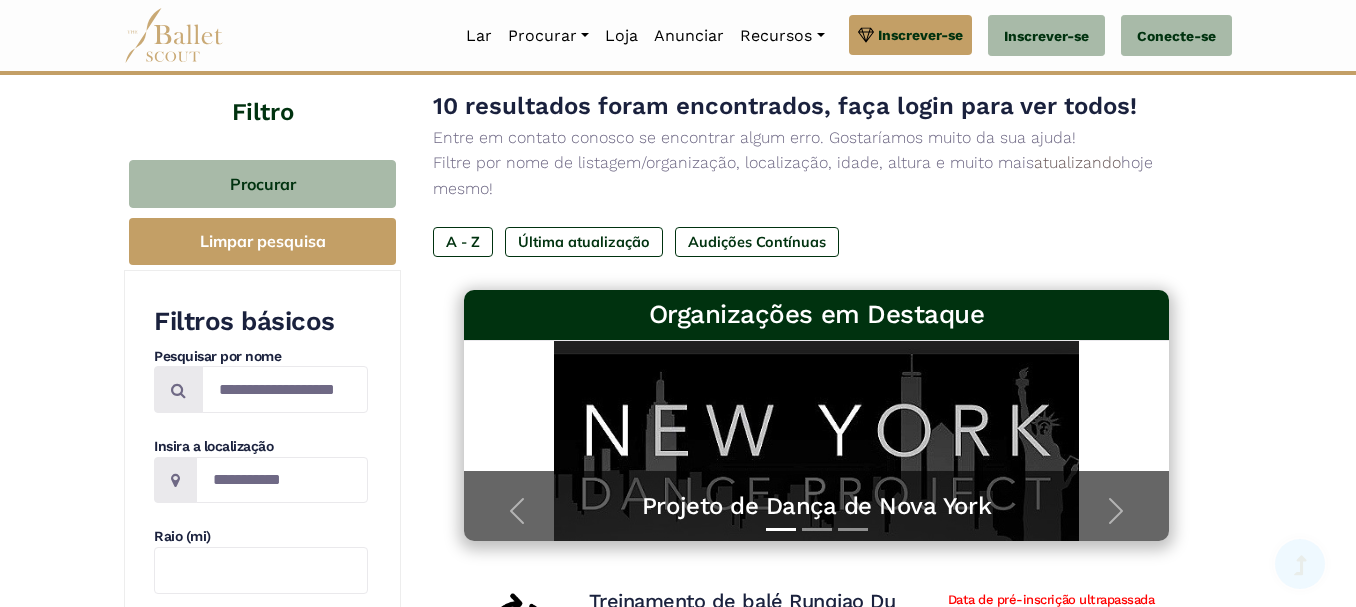 scroll, scrollTop: 0, scrollLeft: 0, axis: both 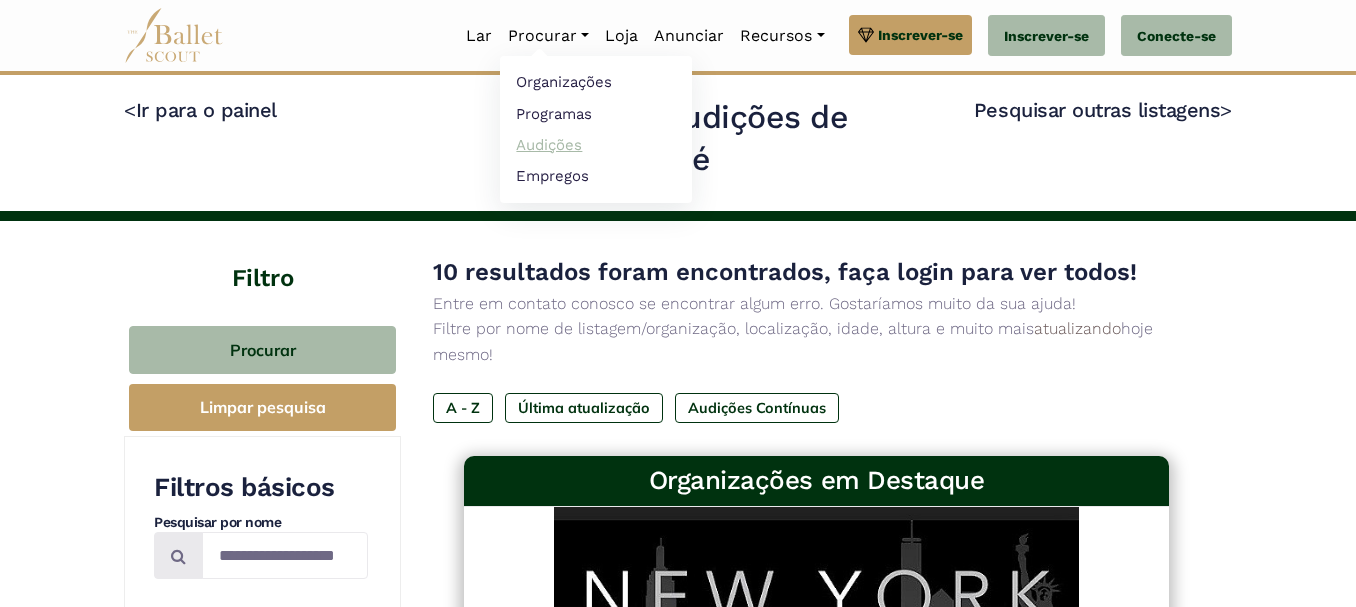 click on "Audições" at bounding box center (549, 145) 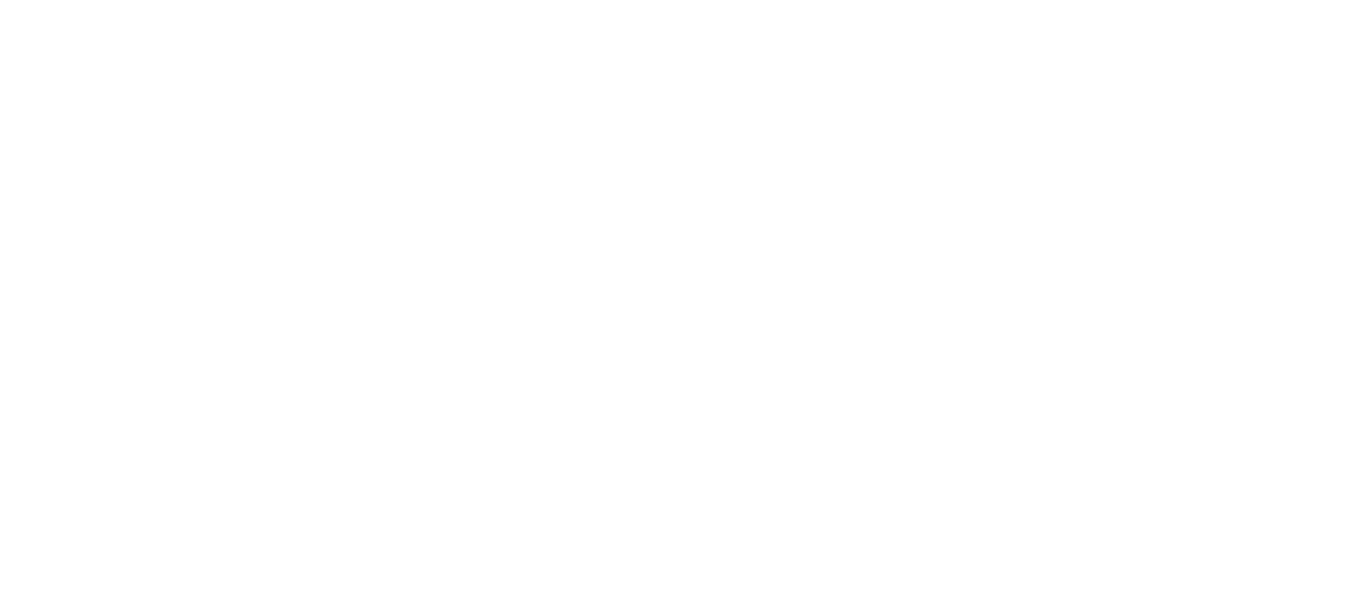 scroll, scrollTop: 0, scrollLeft: 0, axis: both 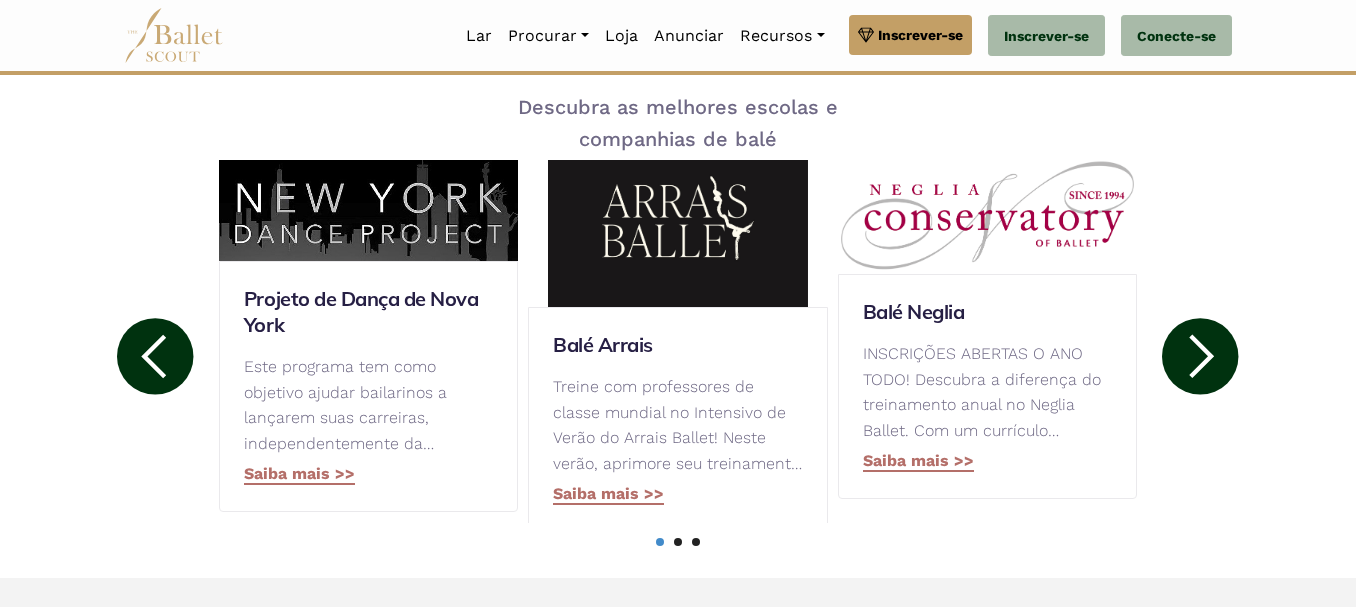 click 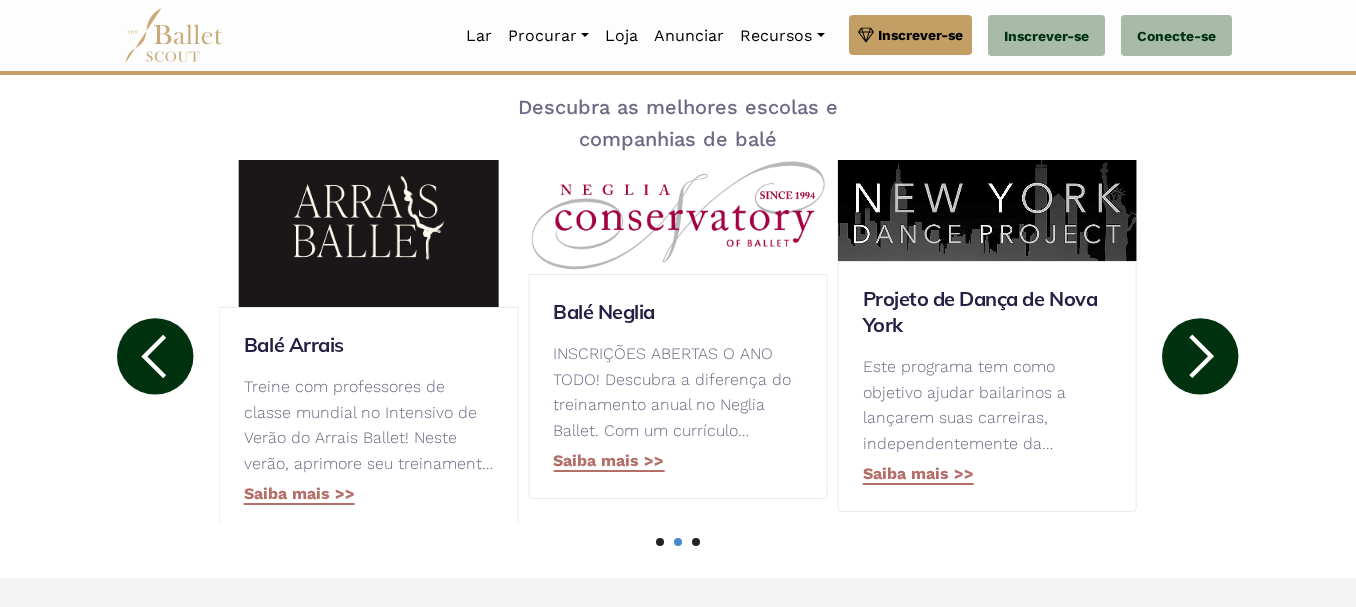 click 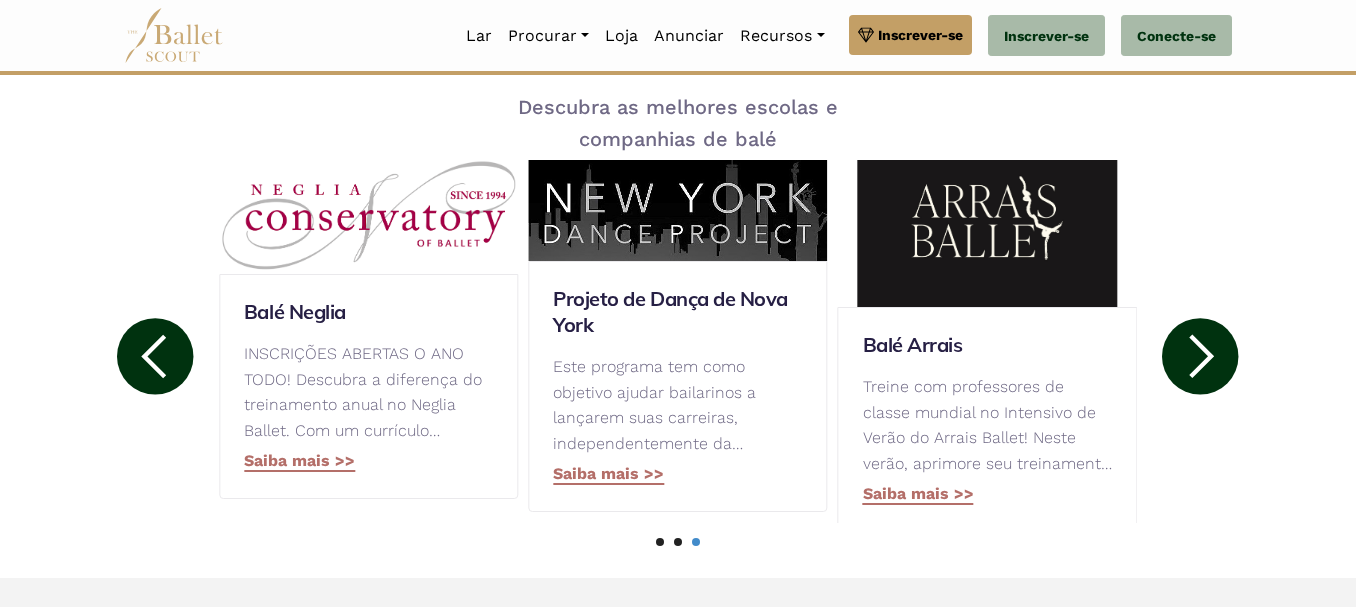 click 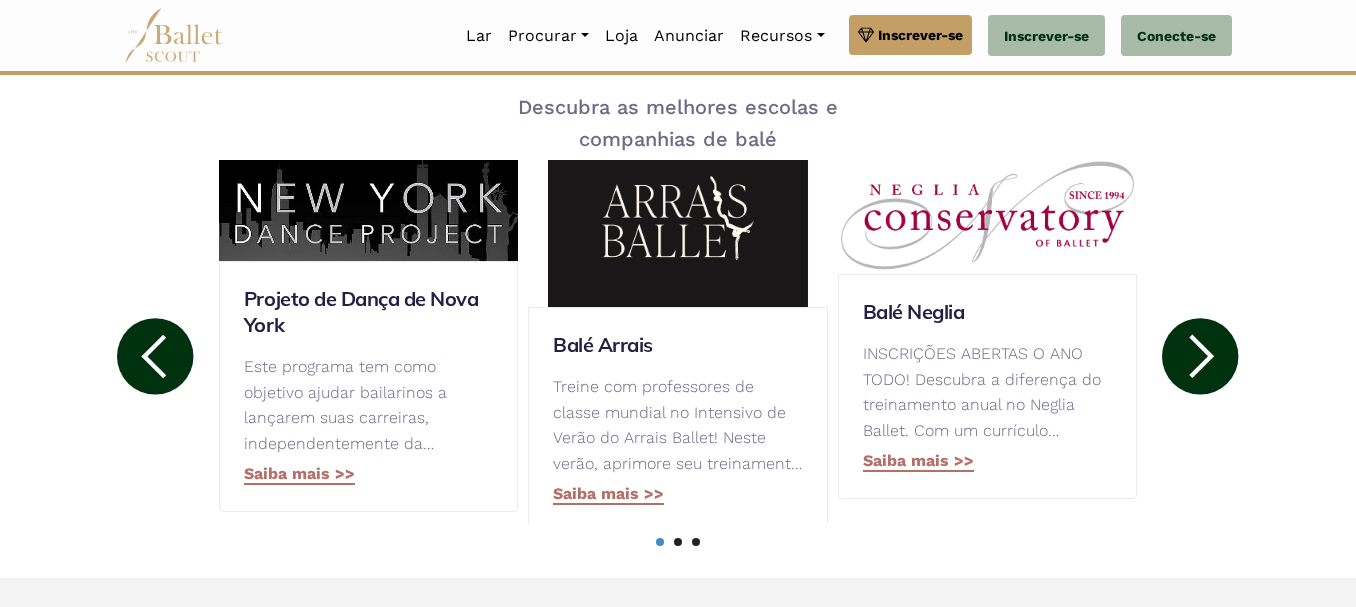 click 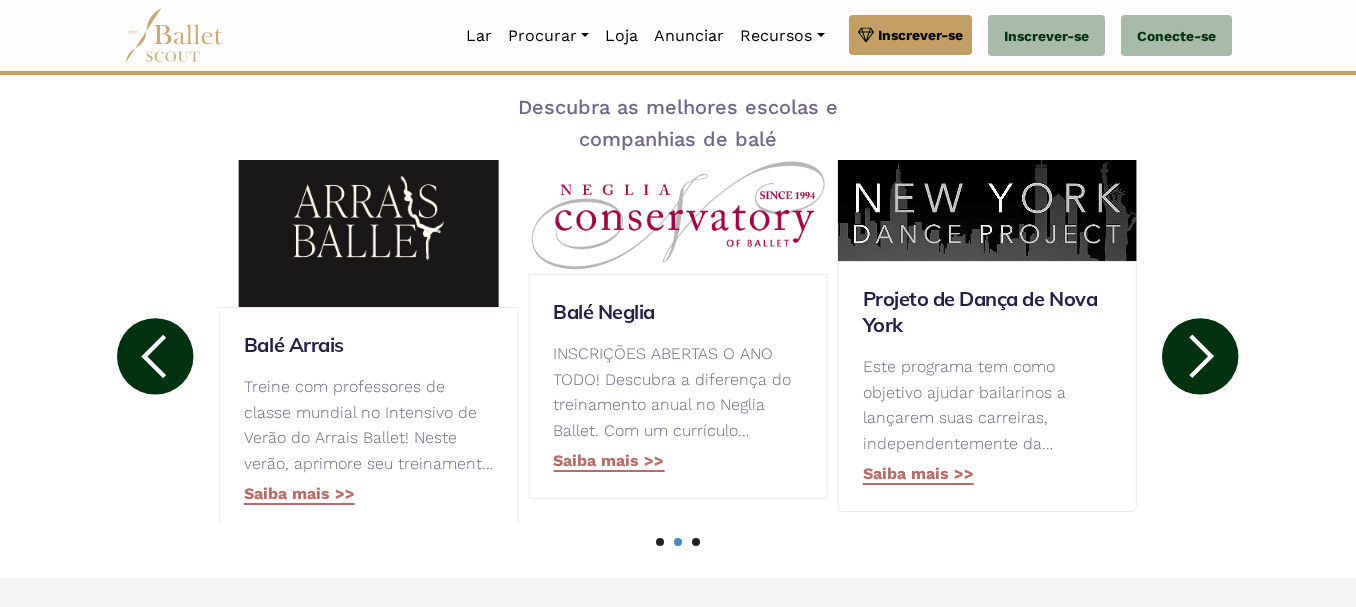 click 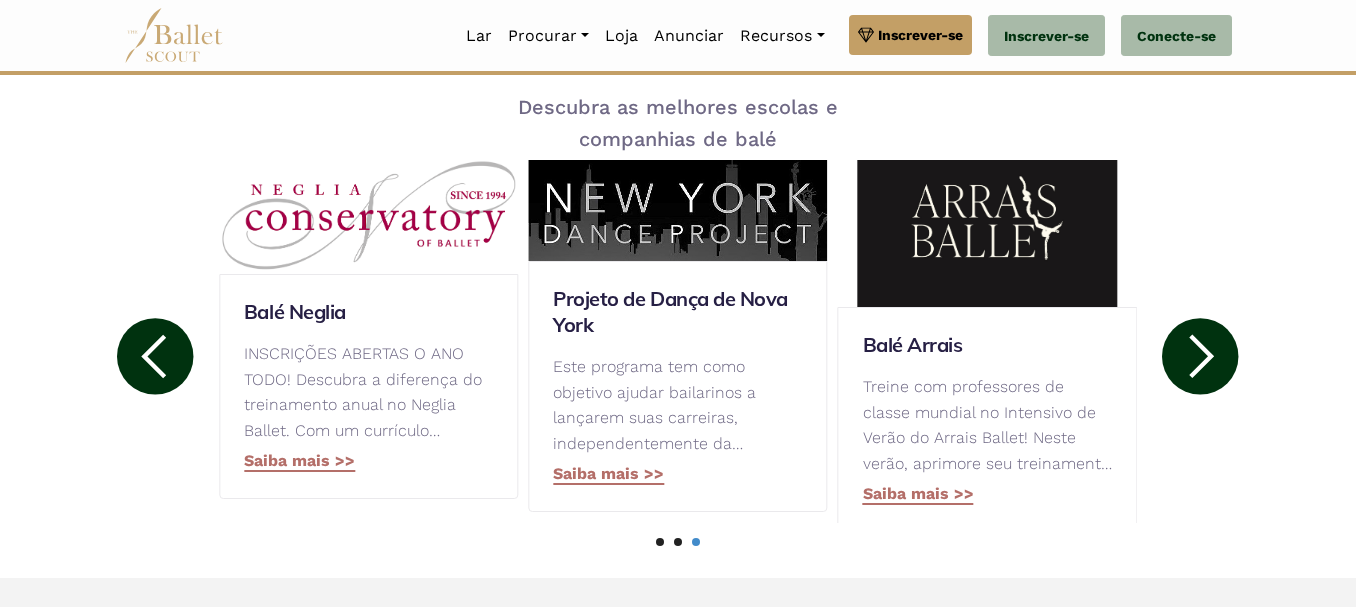 click 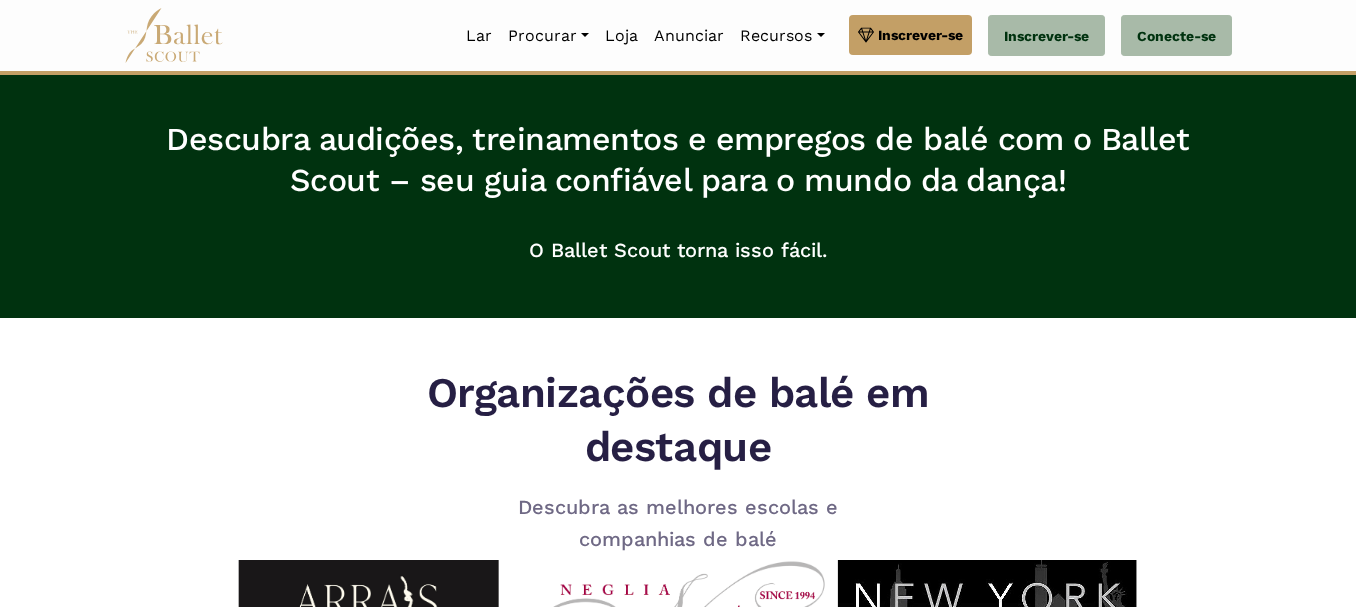 scroll, scrollTop: 0, scrollLeft: 0, axis: both 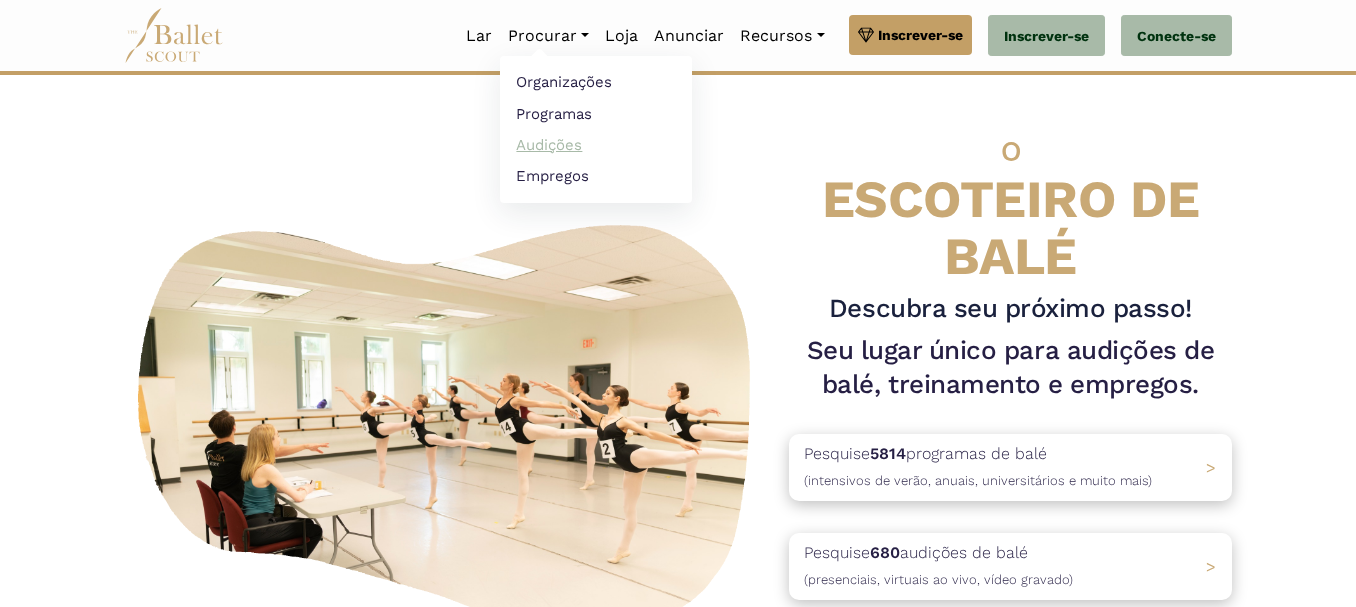 click on "Audições" at bounding box center [549, 145] 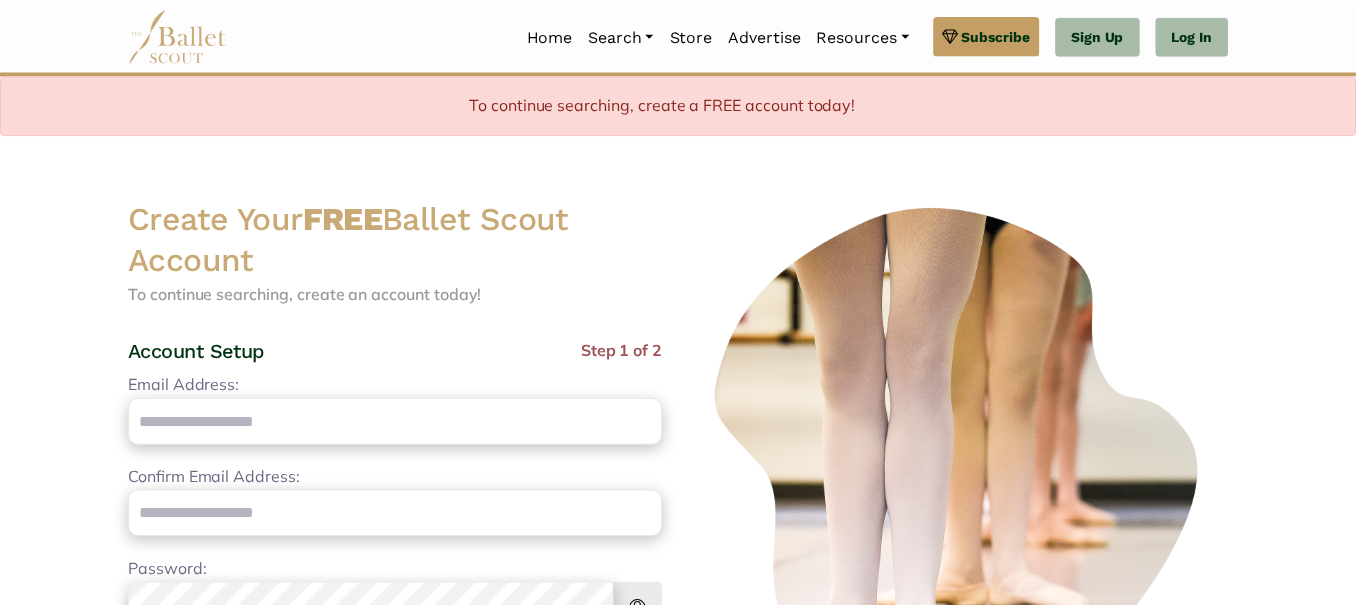 scroll, scrollTop: 0, scrollLeft: 0, axis: both 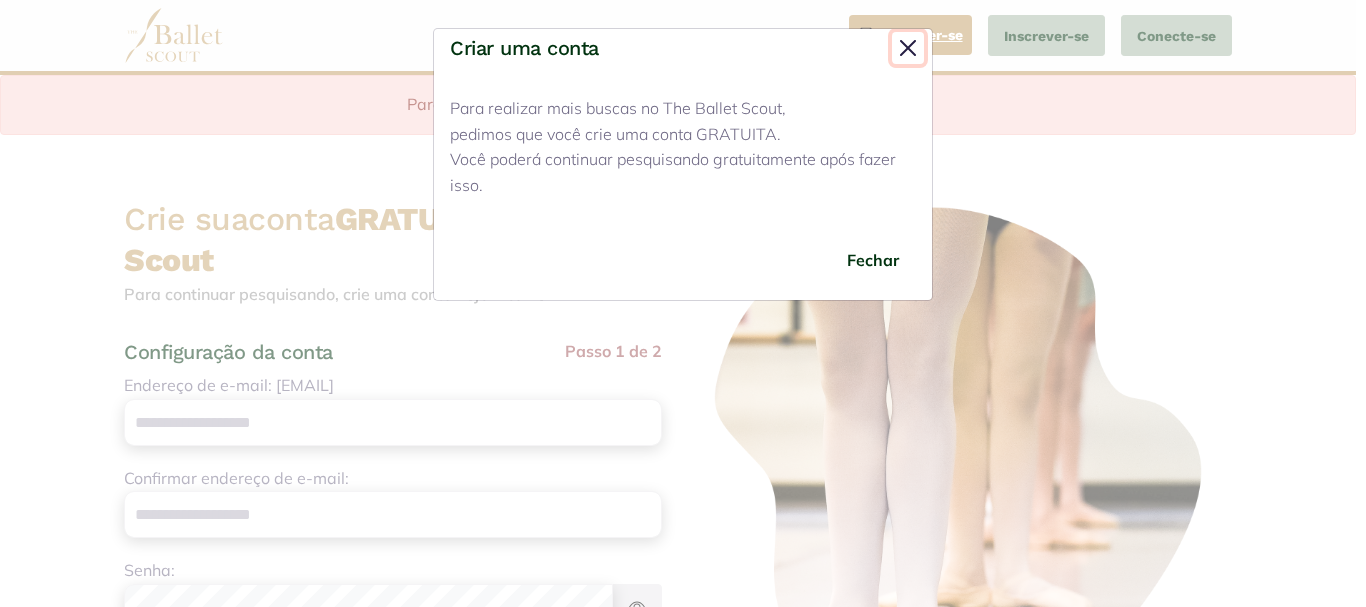 click at bounding box center (908, 48) 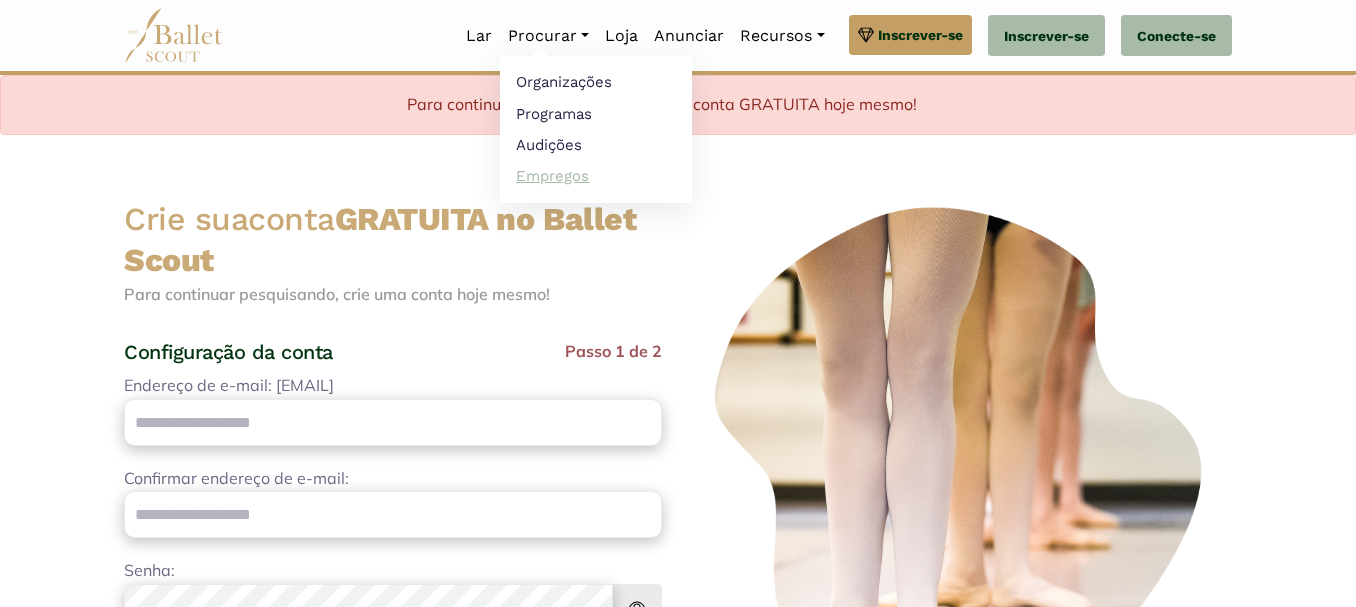 click on "Empregos" at bounding box center [552, 176] 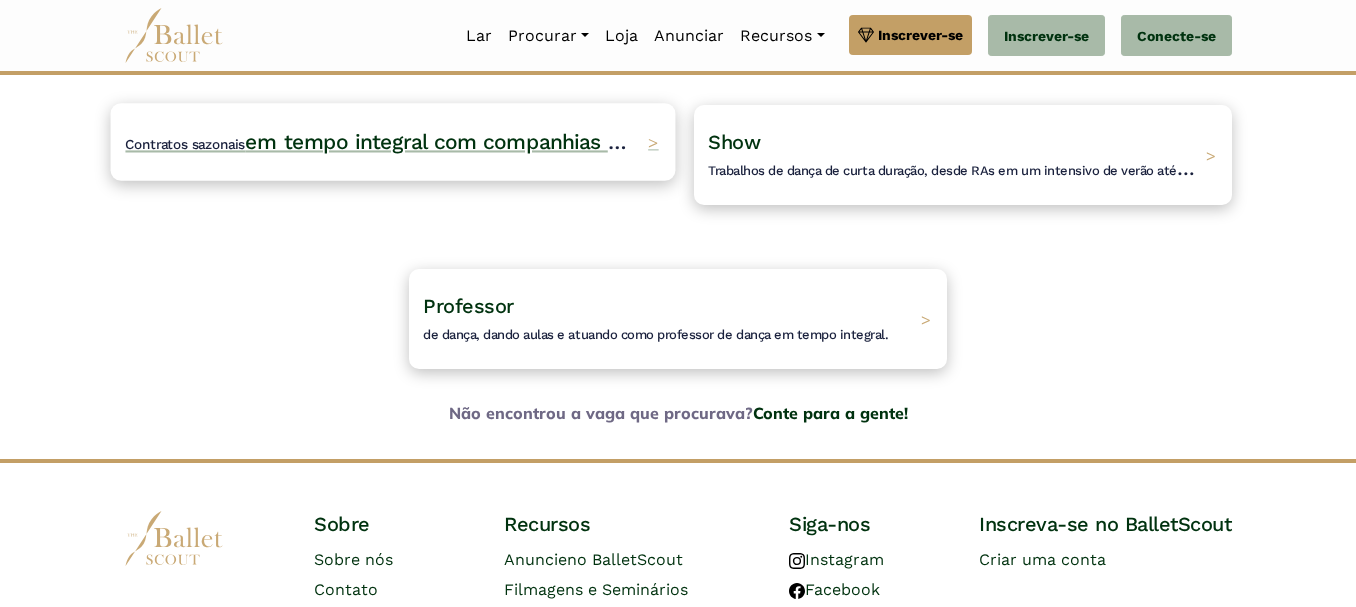 scroll, scrollTop: 0, scrollLeft: 0, axis: both 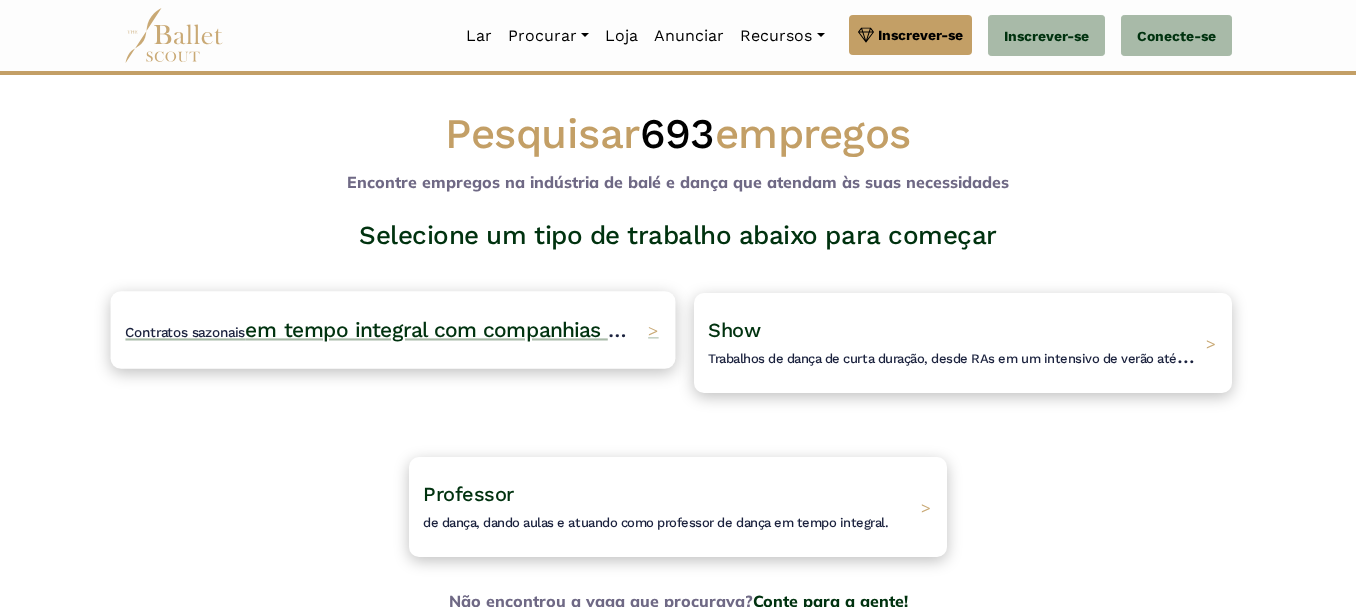 click on "em tempo integral com companhias de dança profissionais." at bounding box center (539, 329) 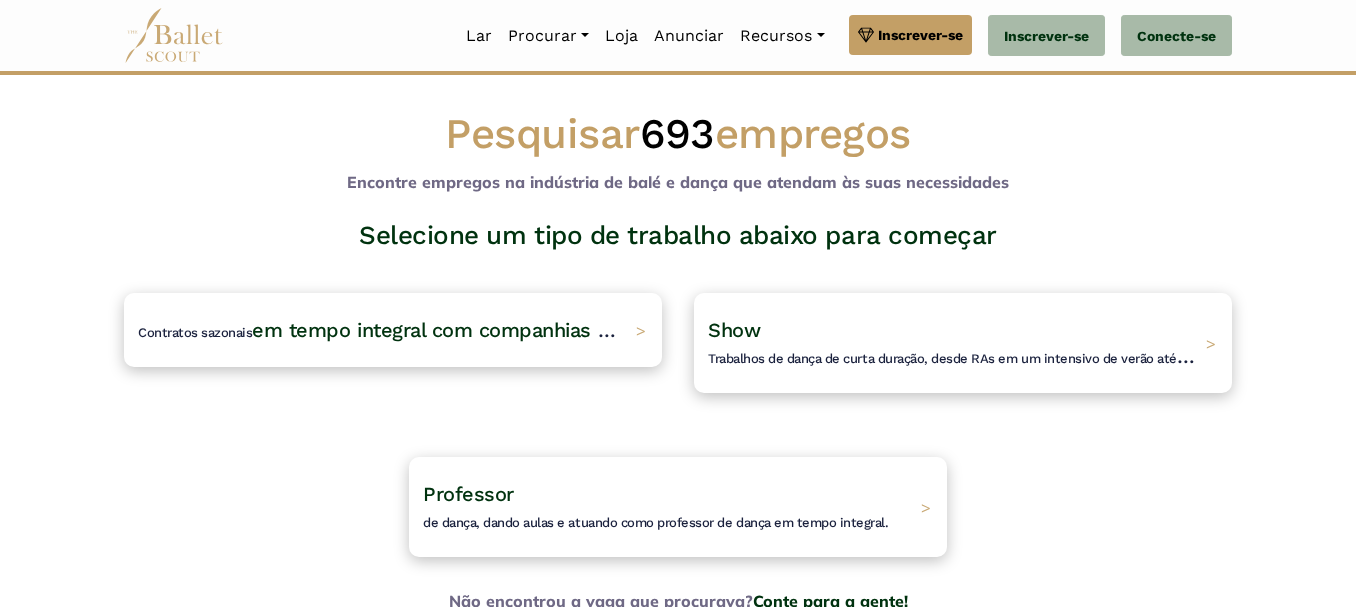 scroll, scrollTop: 187, scrollLeft: 0, axis: vertical 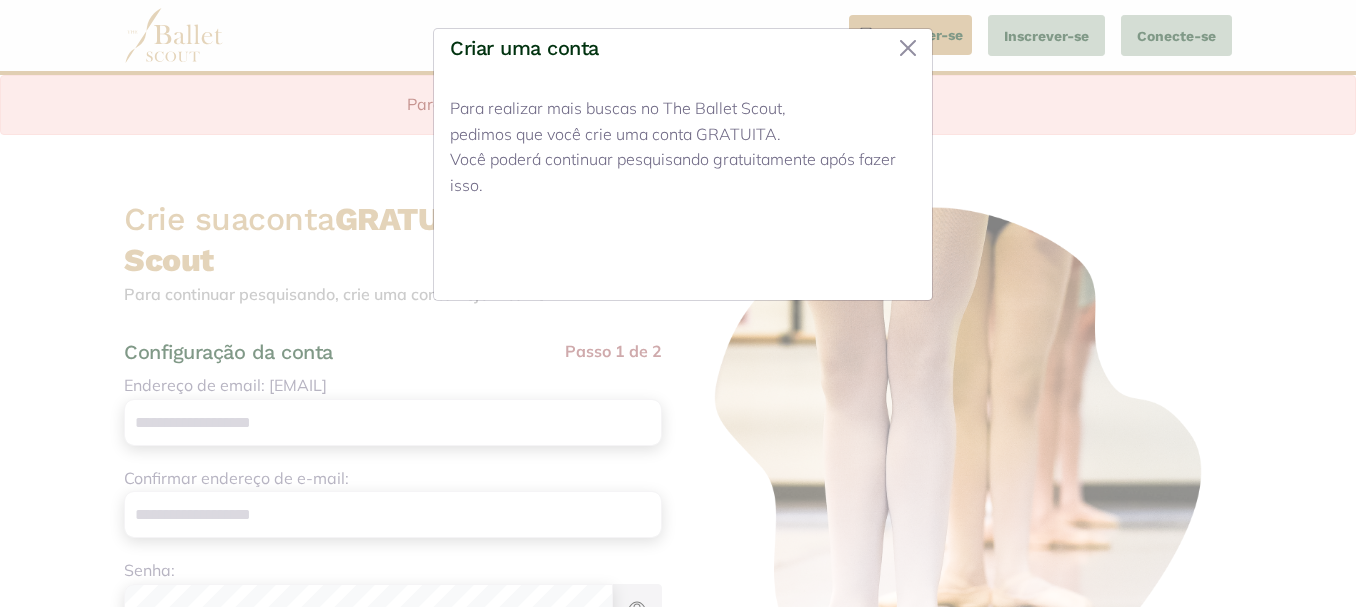 click on "Fechar" at bounding box center [873, 260] 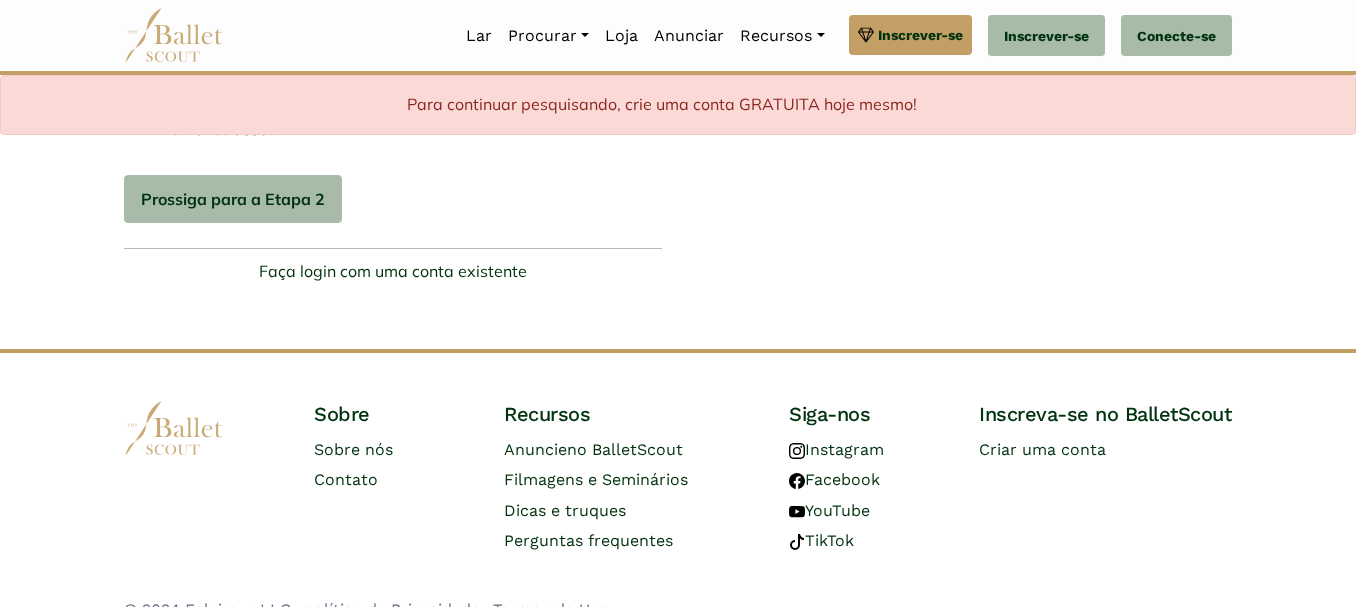 scroll, scrollTop: 731, scrollLeft: 0, axis: vertical 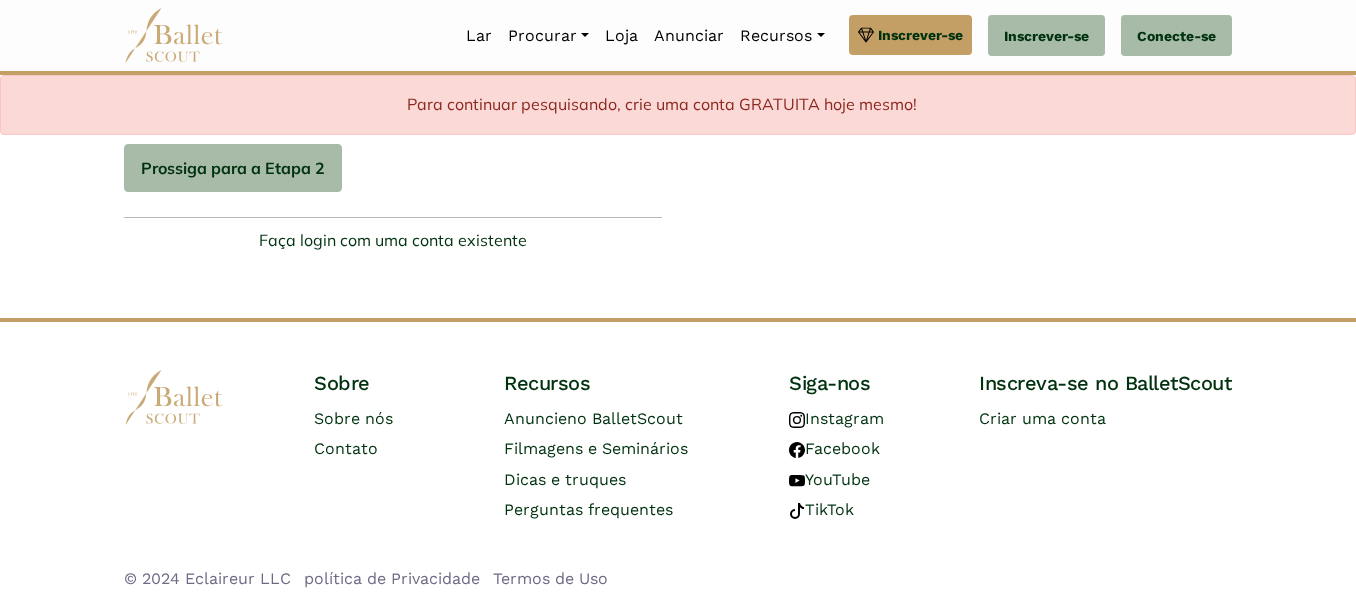 click on "Recurso Premium
Aproveite esta temporada de audições. Faça o upgrade para a versão premium e tenha acesso a ferramentas e recursos que ajudarão você a se manter à frente do jogo.
Sobre o Premium
Cancelar
Carregando...
Por favor, aguarde" at bounding box center (678, -62) 